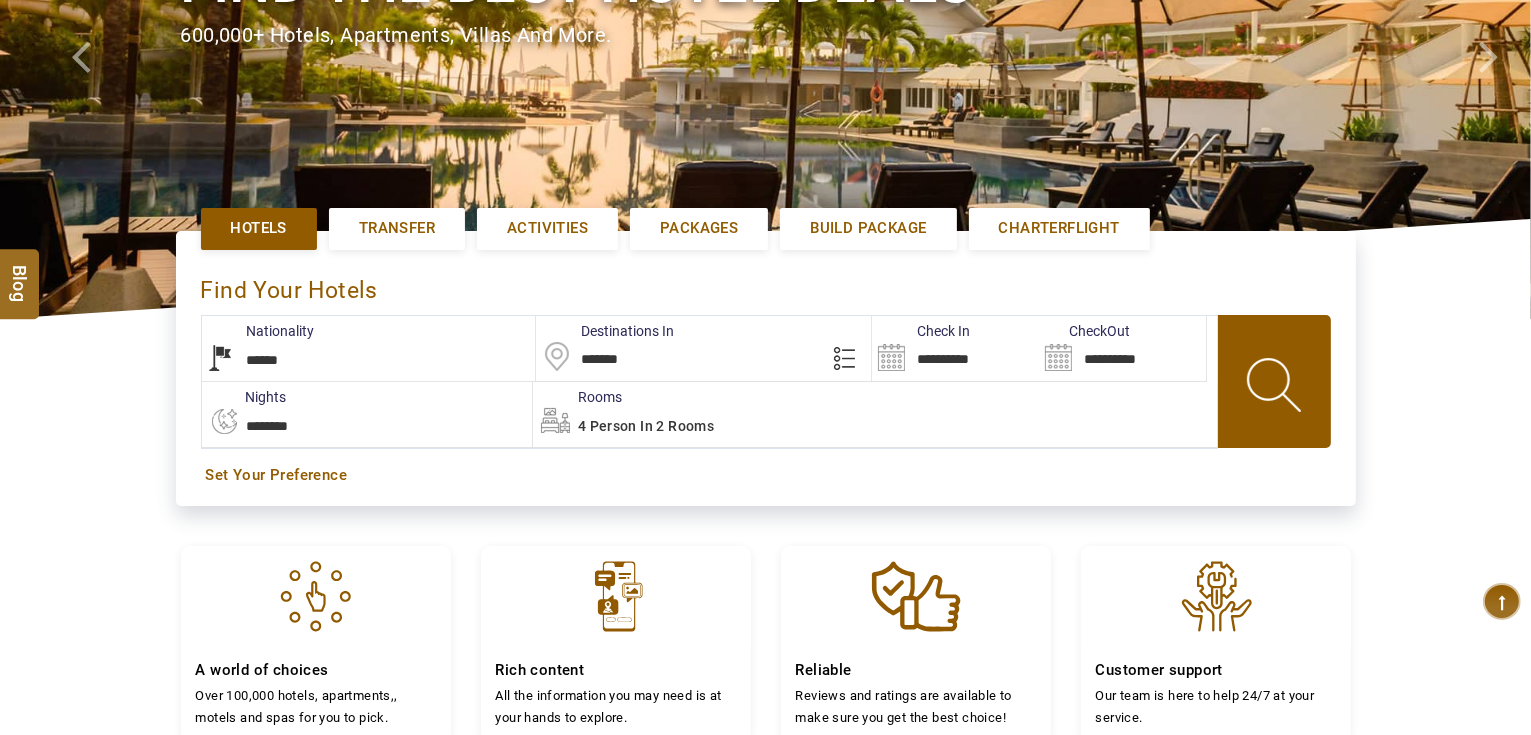 click on "*******" at bounding box center (703, 348) 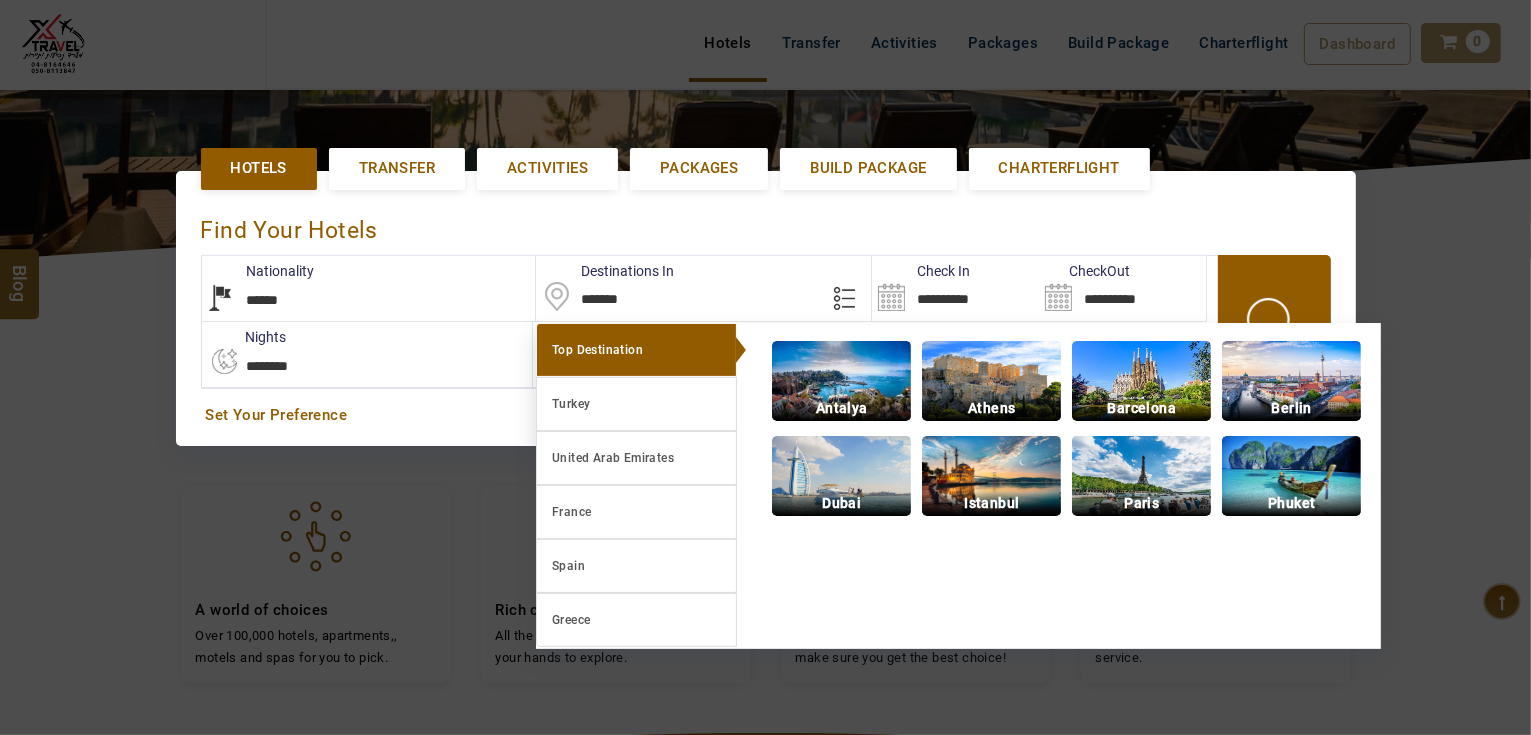 scroll, scrollTop: 424, scrollLeft: 0, axis: vertical 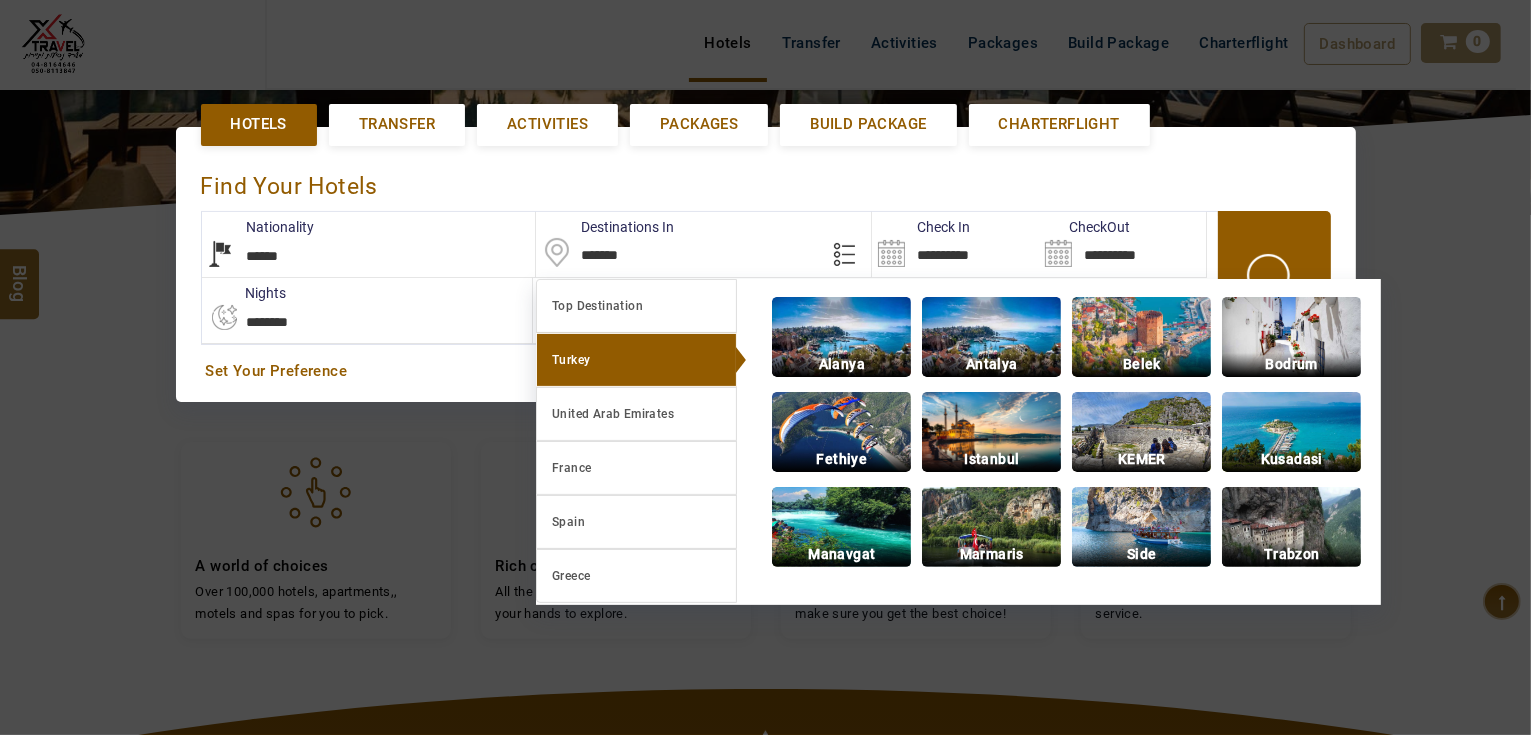 paste on "**********" 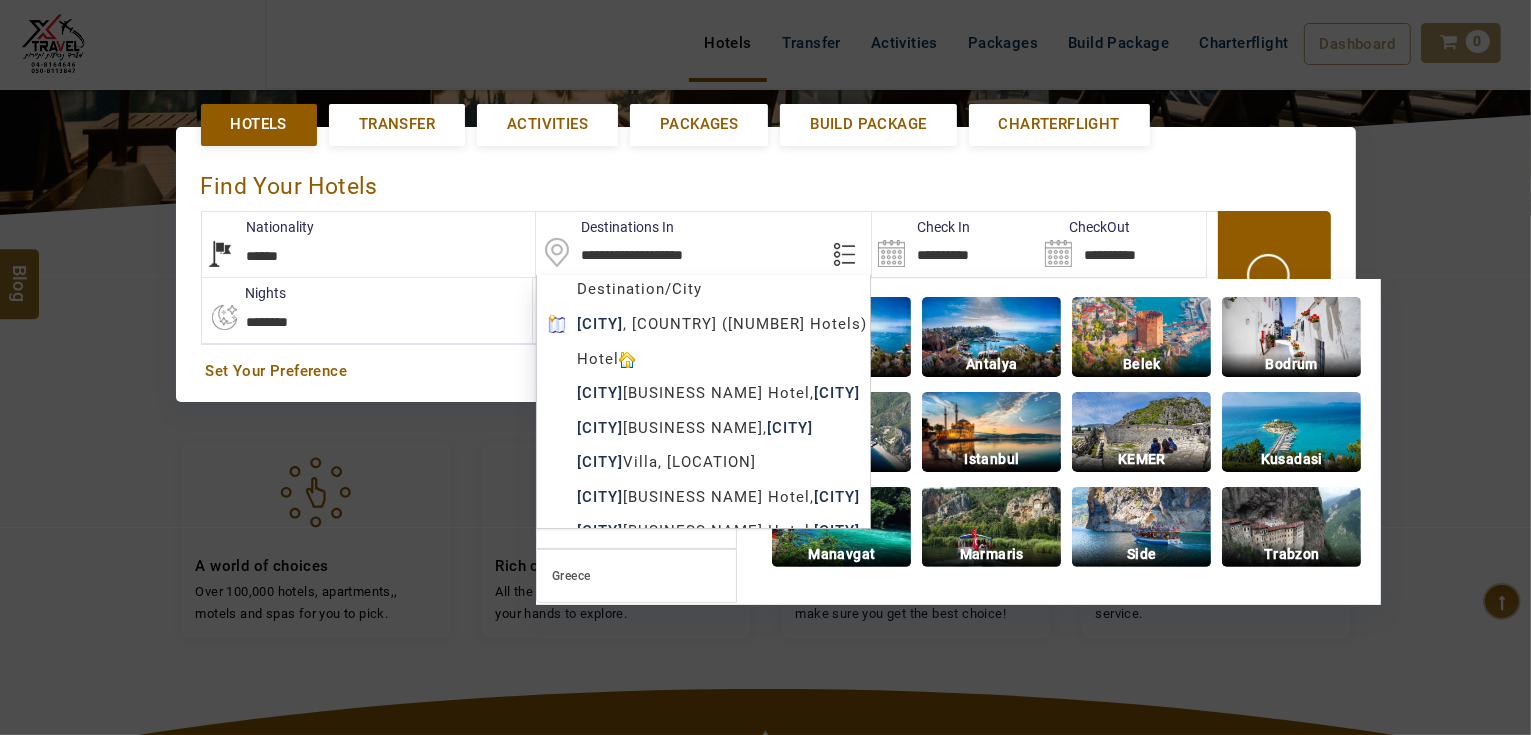 scroll, scrollTop: 460, scrollLeft: 0, axis: vertical 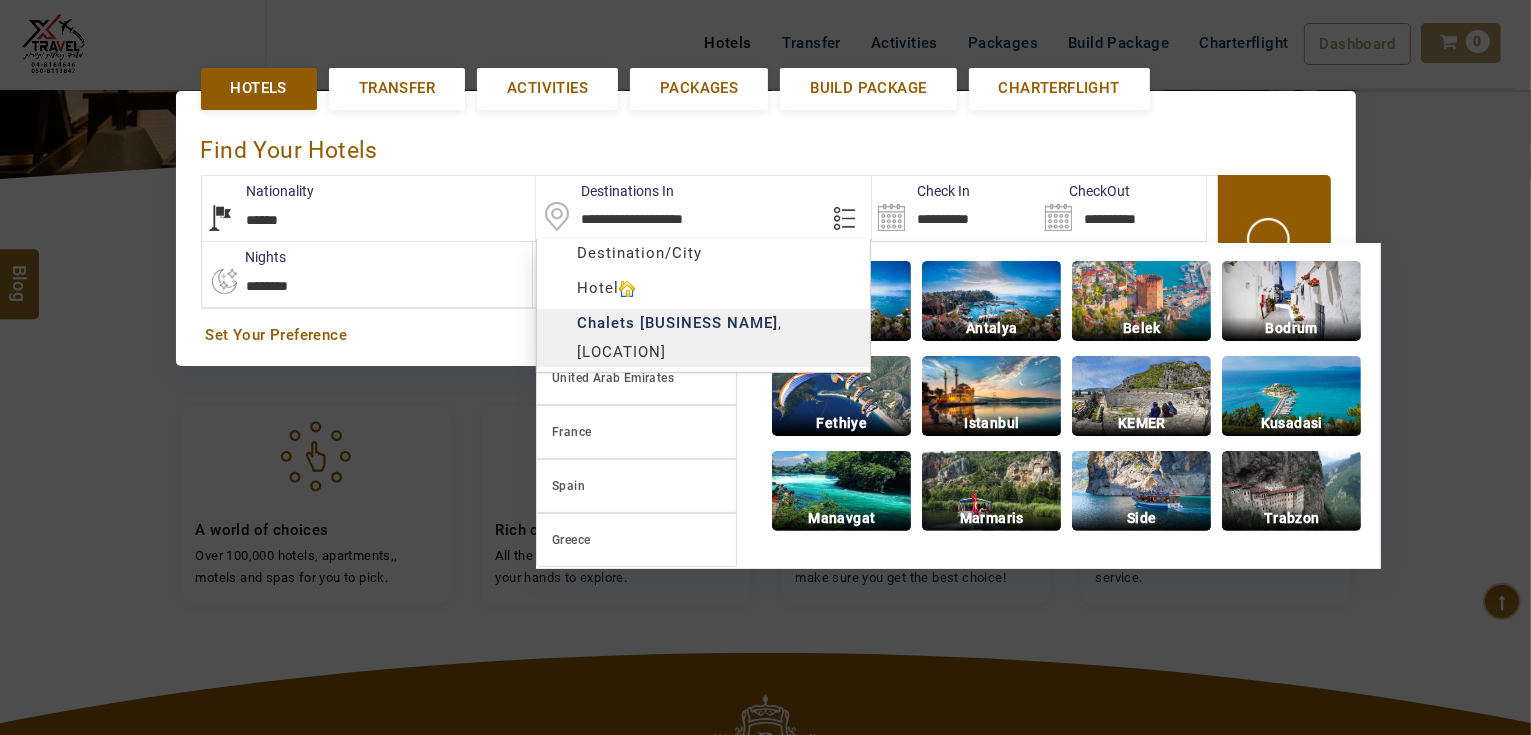 type on "**********" 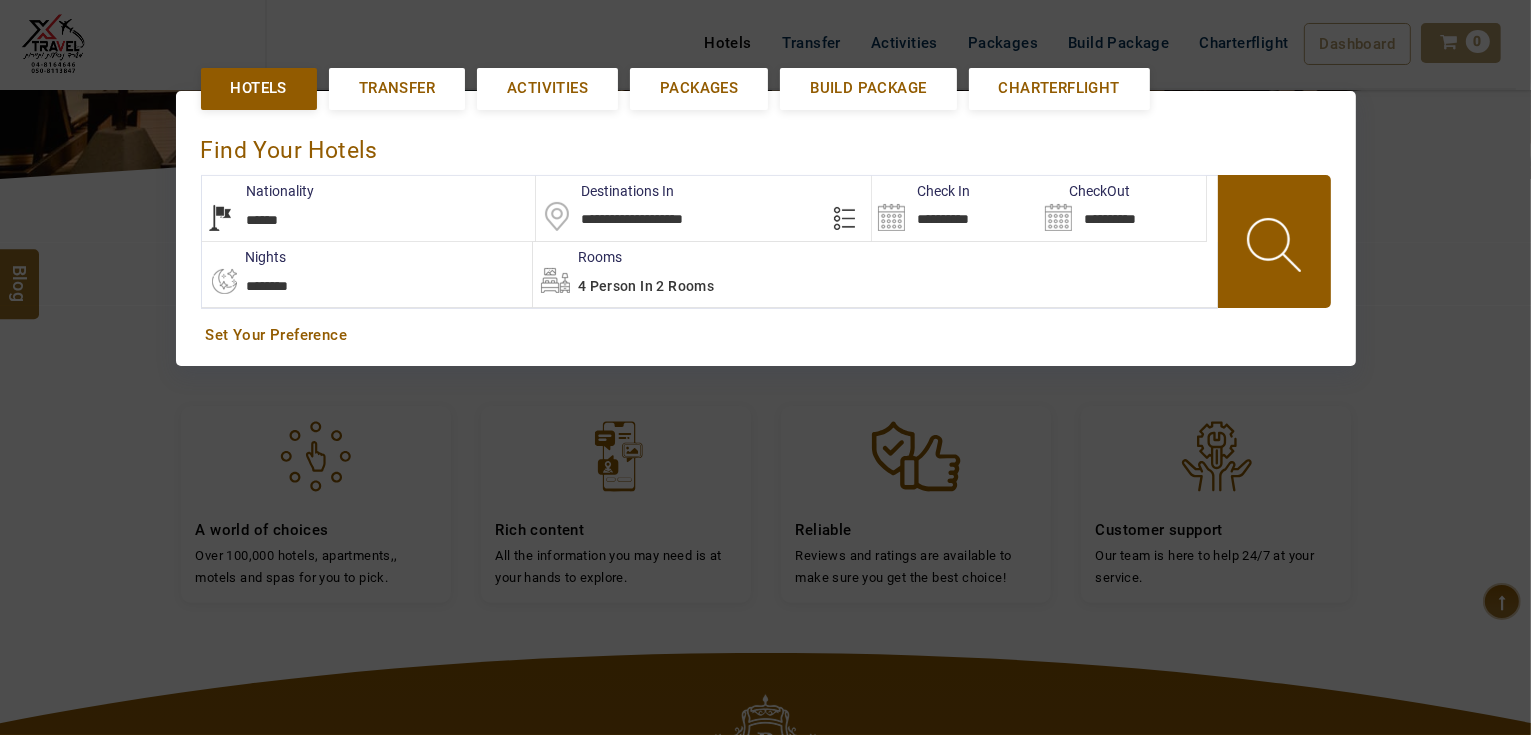 click on "AHMAD JINDAWY USD AED  AED EUR  € USD  $ INR  ₹ THB  ฿ IDR  Rp BHD  BHD TRY  ₺ Credit Limit EN HE AR ES PT ZH Helpline
+971 [PHONE] Register Now +971 [PHONE] [EMAIL] About Us What we Offer Blog Why Us Contact Hotels  Transfer Activities Packages Build Package Charterflight Dashboard My Profile My Booking My Reports My Quotation Sign Out 0 Points Redeem Now To Redeem 33539  Points Future Points  4885   Points Credit Limit Credit Limit USD 30000.00 70% Complete Used USD 24198.98 Available USD 5801.02 Setting  Looks like you haven't added anything to your cart yet Countinue Shopping ******* ****** Please Wait.. Blog demo
Remember me Forgot
password? LOG IN Don't have an account?   Register Now My Booking View/ Print/Cancel Your Booking without Signing in Submit demo
In A Few Moment, You Will Be Celebrating Best Hotel options galore ! Check In   CheckOut Rooms Rooms Please Wait Find the best hotel deals Hotels  Transfer Activities Packages" at bounding box center (765, 358) 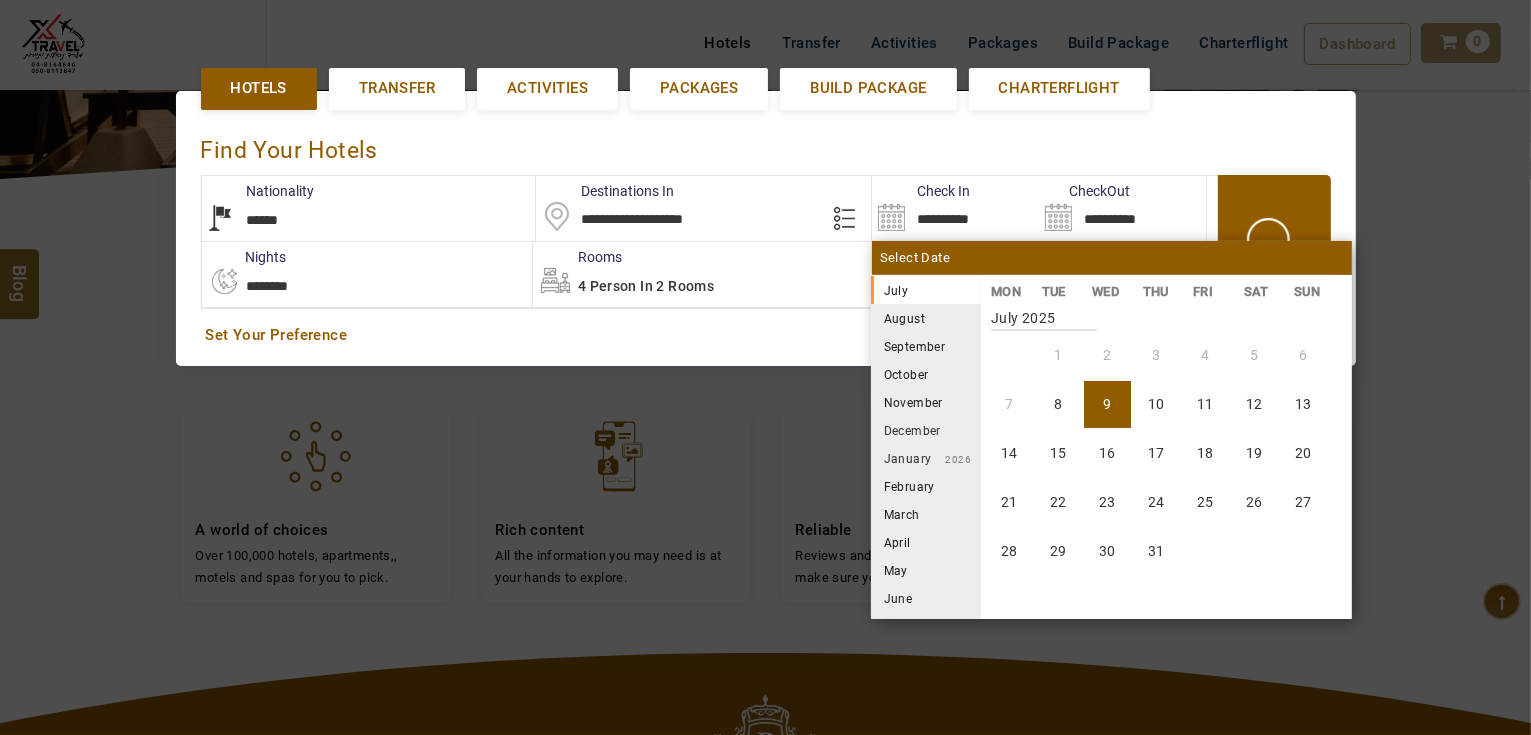 click on "November" at bounding box center (926, 402) 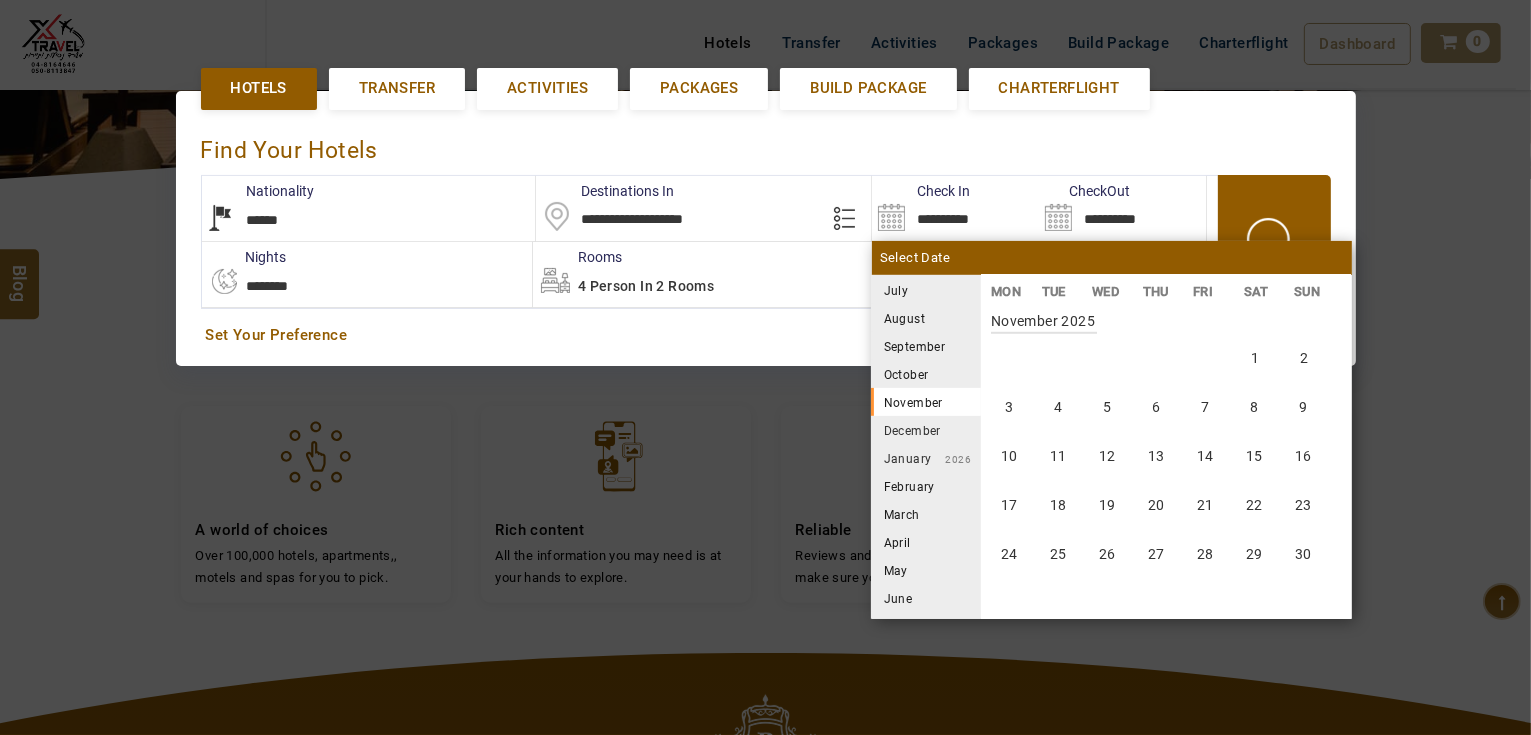 click on "October" at bounding box center [926, 374] 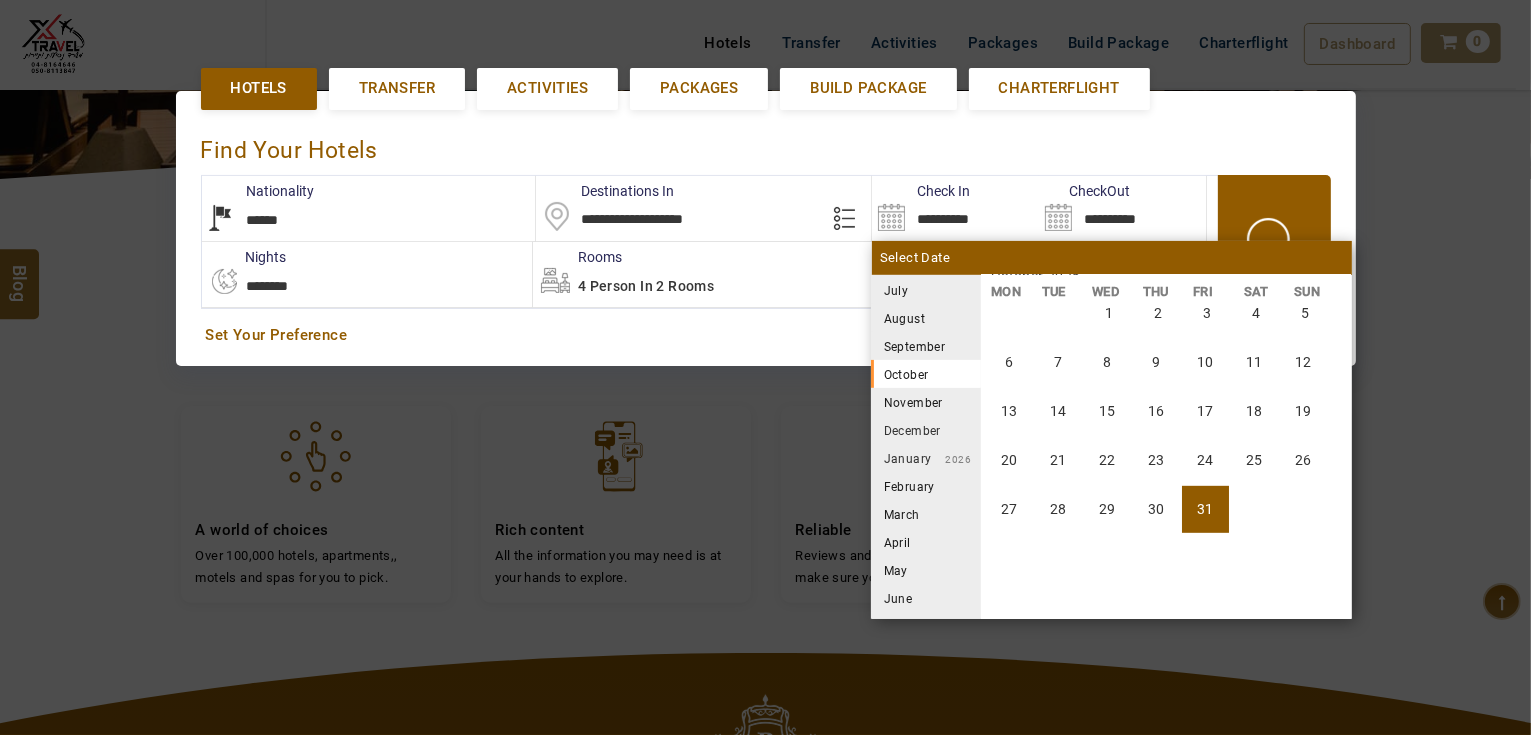 scroll, scrollTop: 1110, scrollLeft: 0, axis: vertical 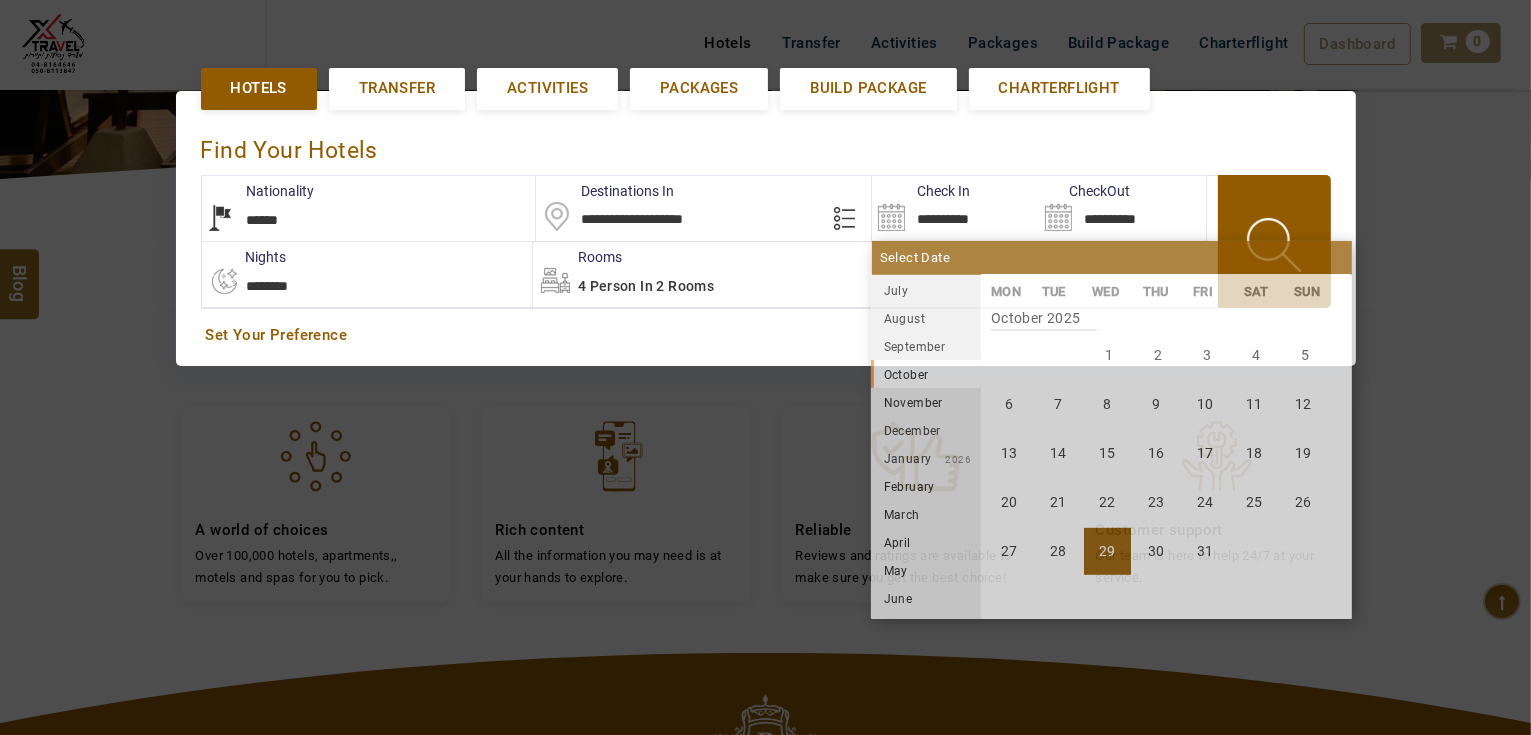 click on "29" at bounding box center [1107, 551] 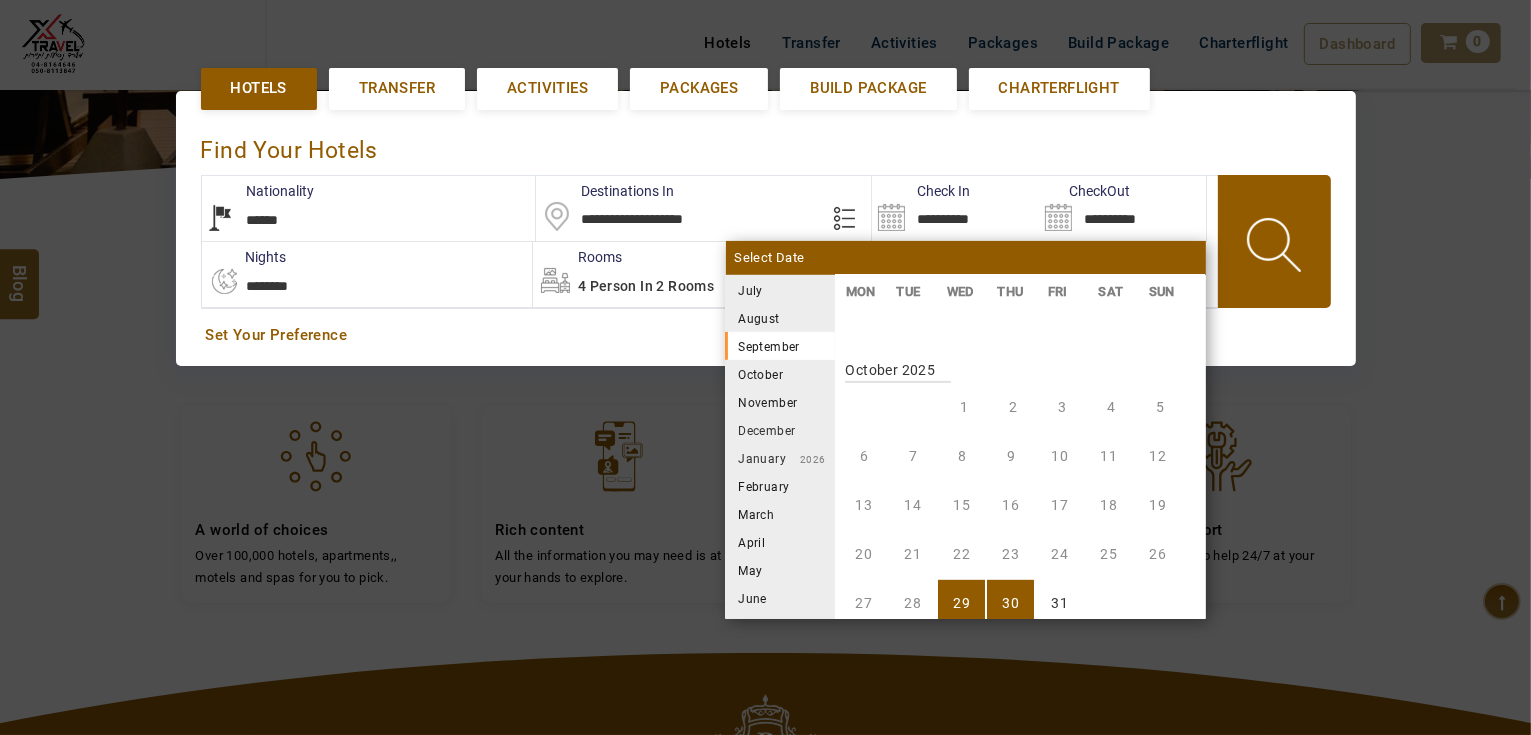 scroll, scrollTop: 1110, scrollLeft: 0, axis: vertical 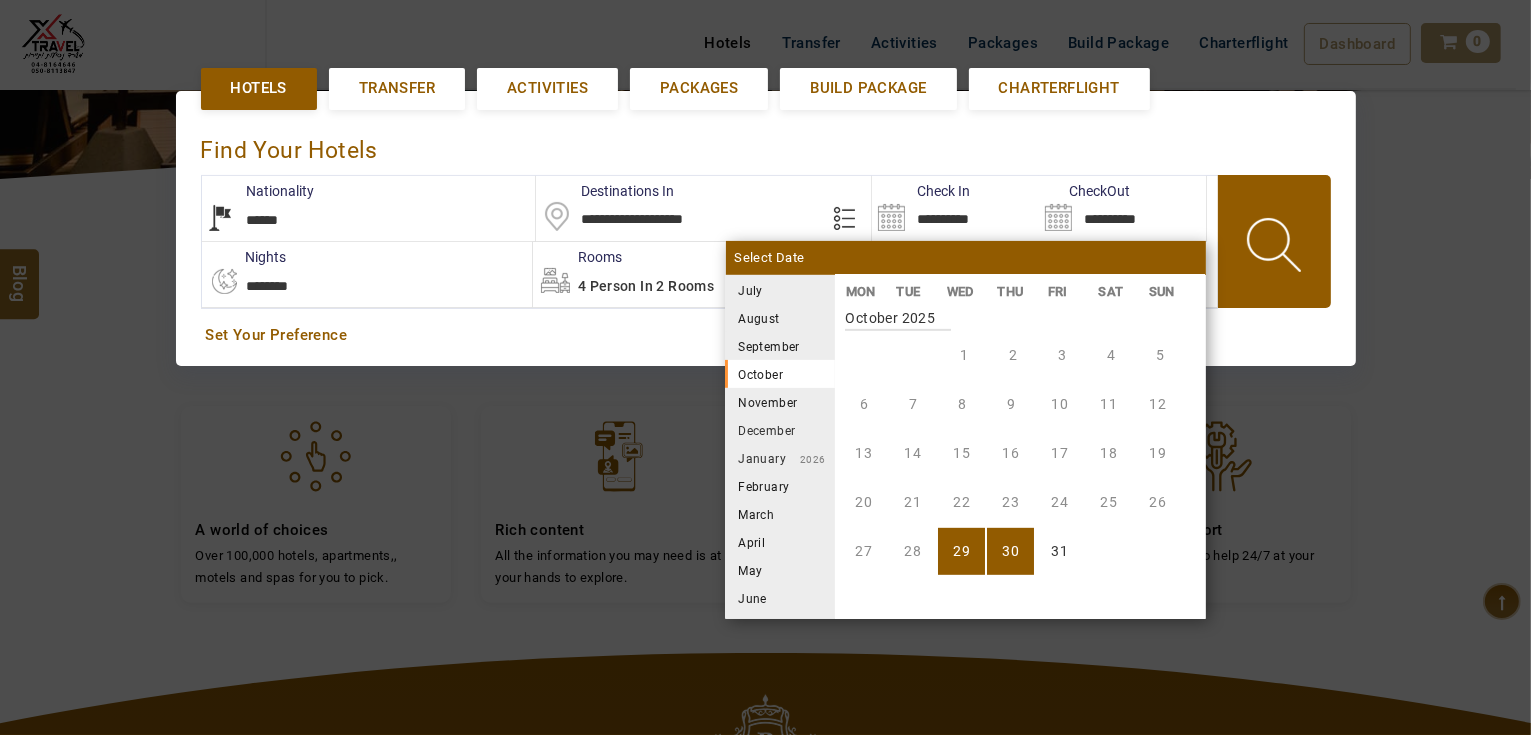 click on "**********" at bounding box center [367, 274] 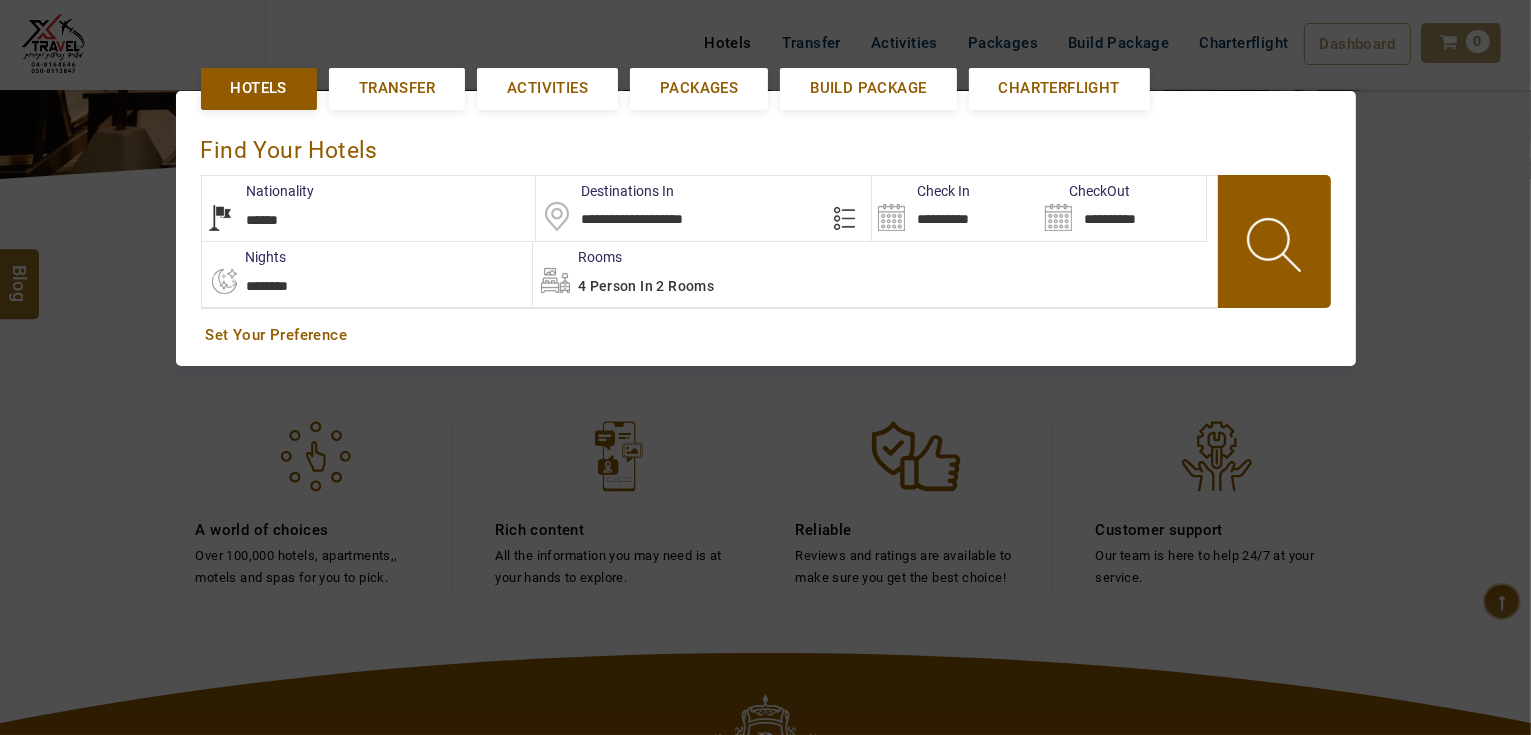 select on "*" 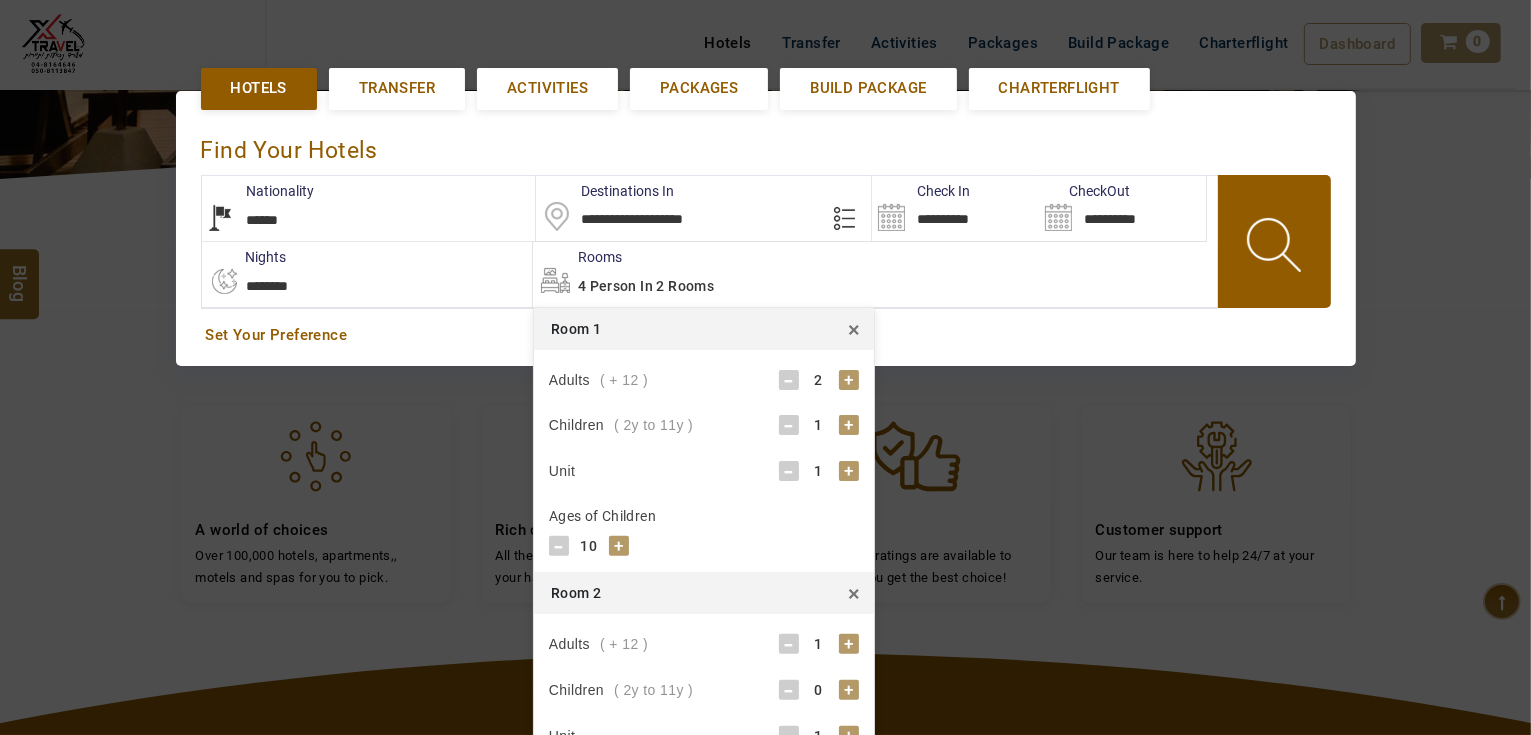 click on "×" at bounding box center [854, 329] 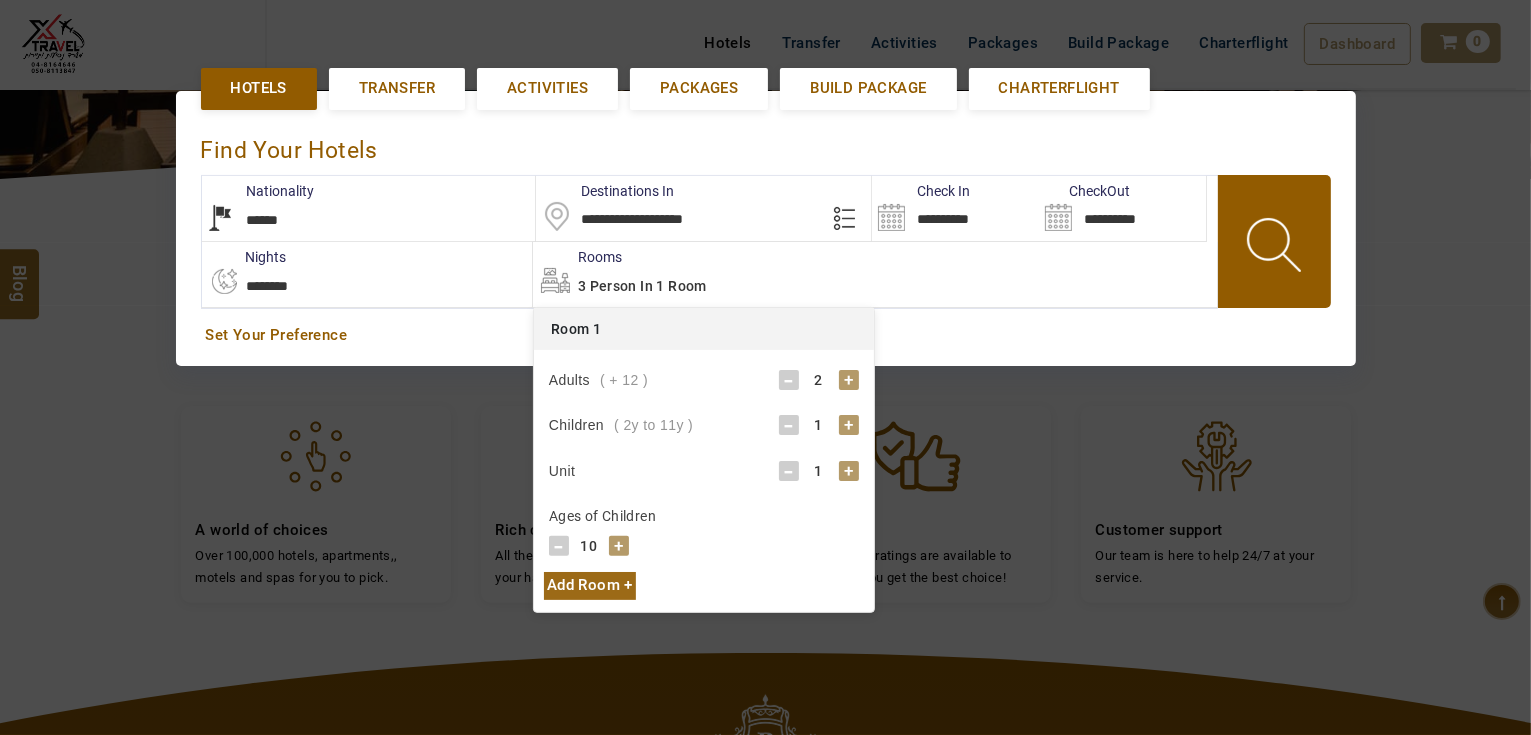 click on "-" at bounding box center [789, 425] 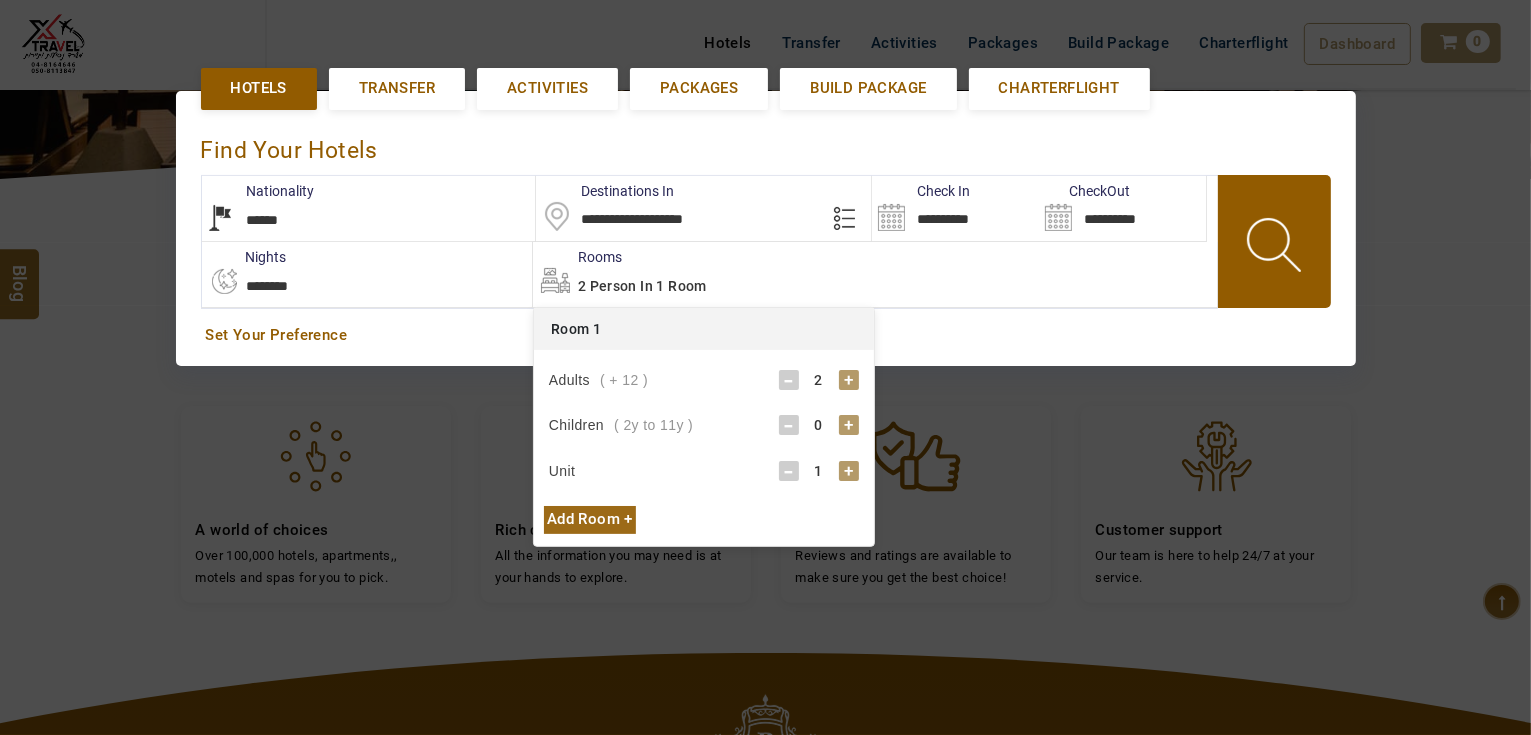 click at bounding box center (1276, 248) 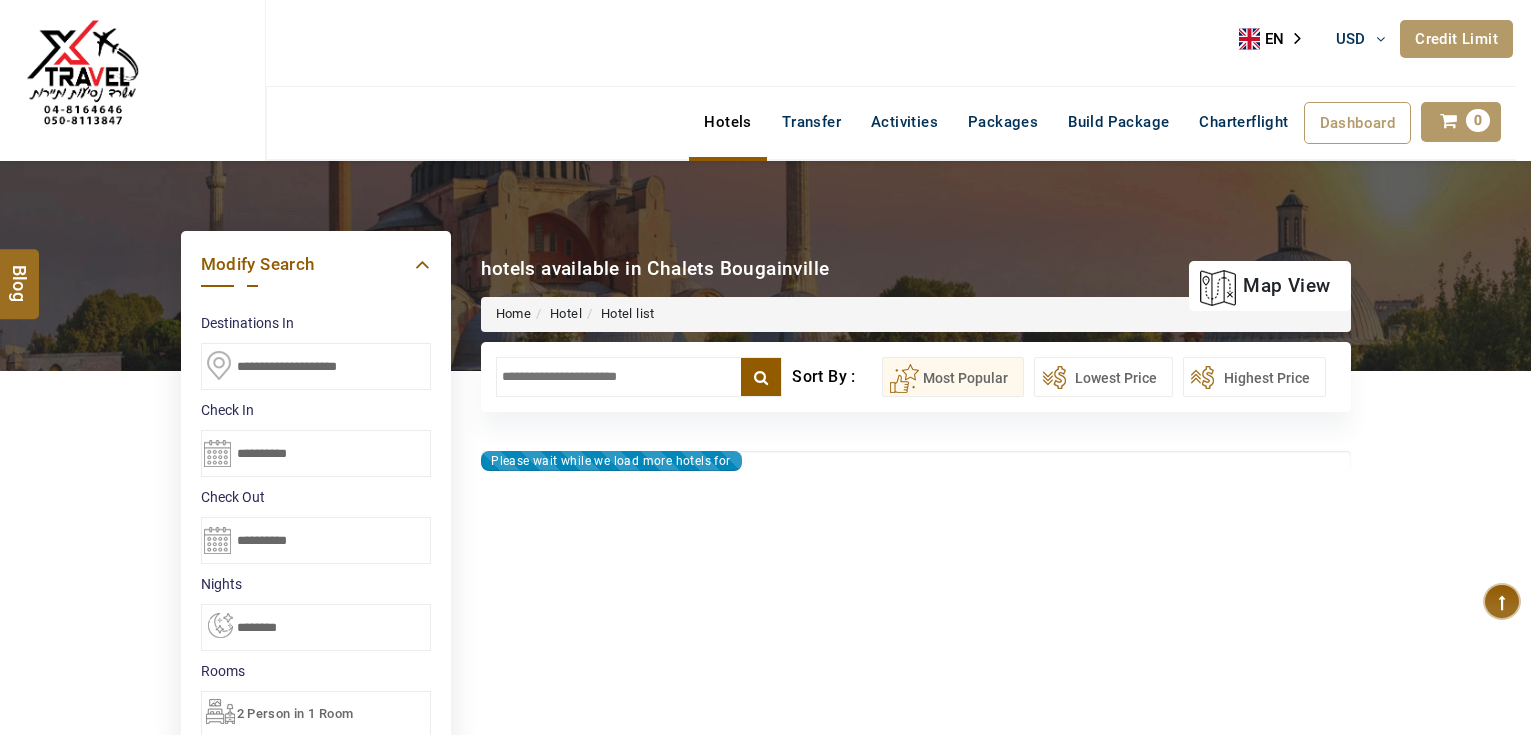 scroll, scrollTop: 0, scrollLeft: 0, axis: both 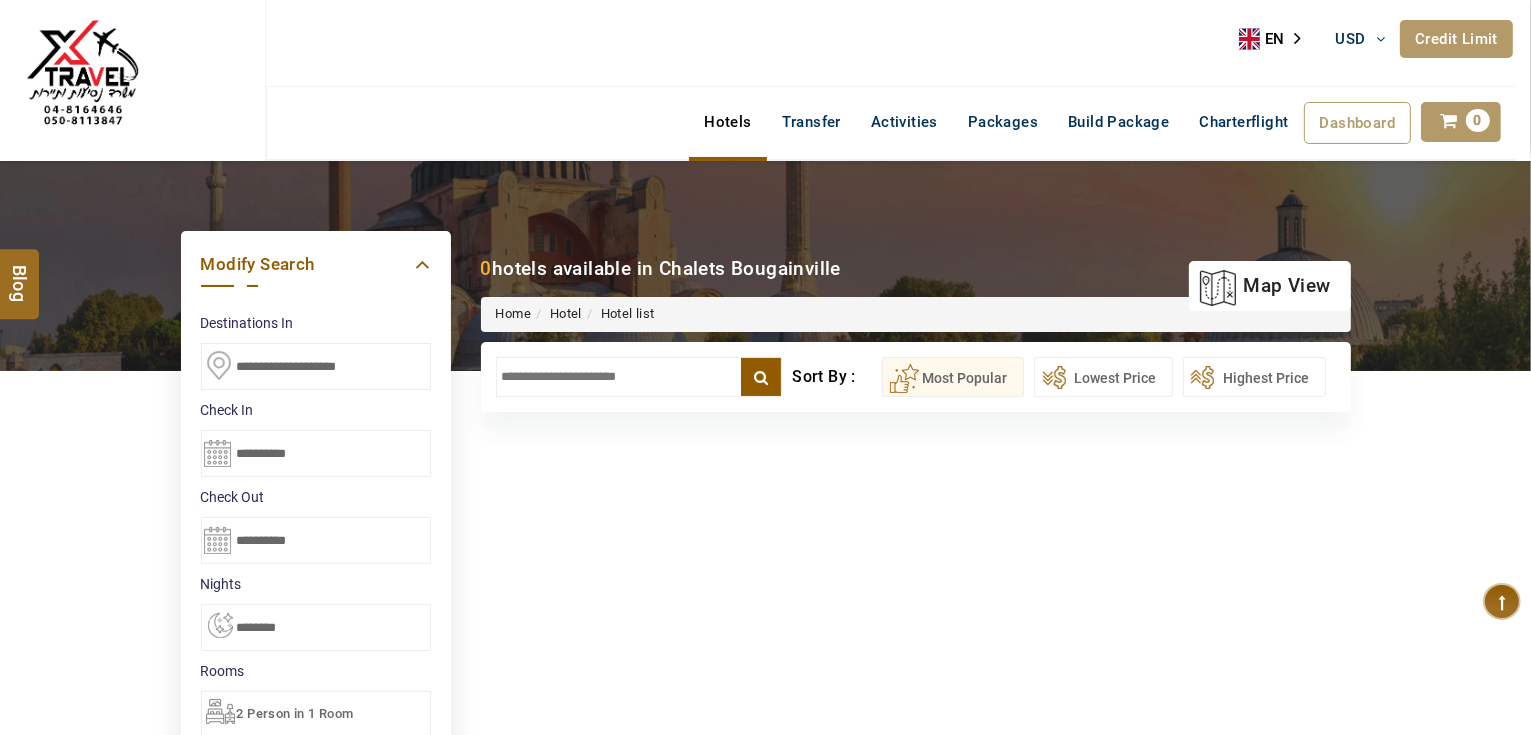 click at bounding box center (639, 377) 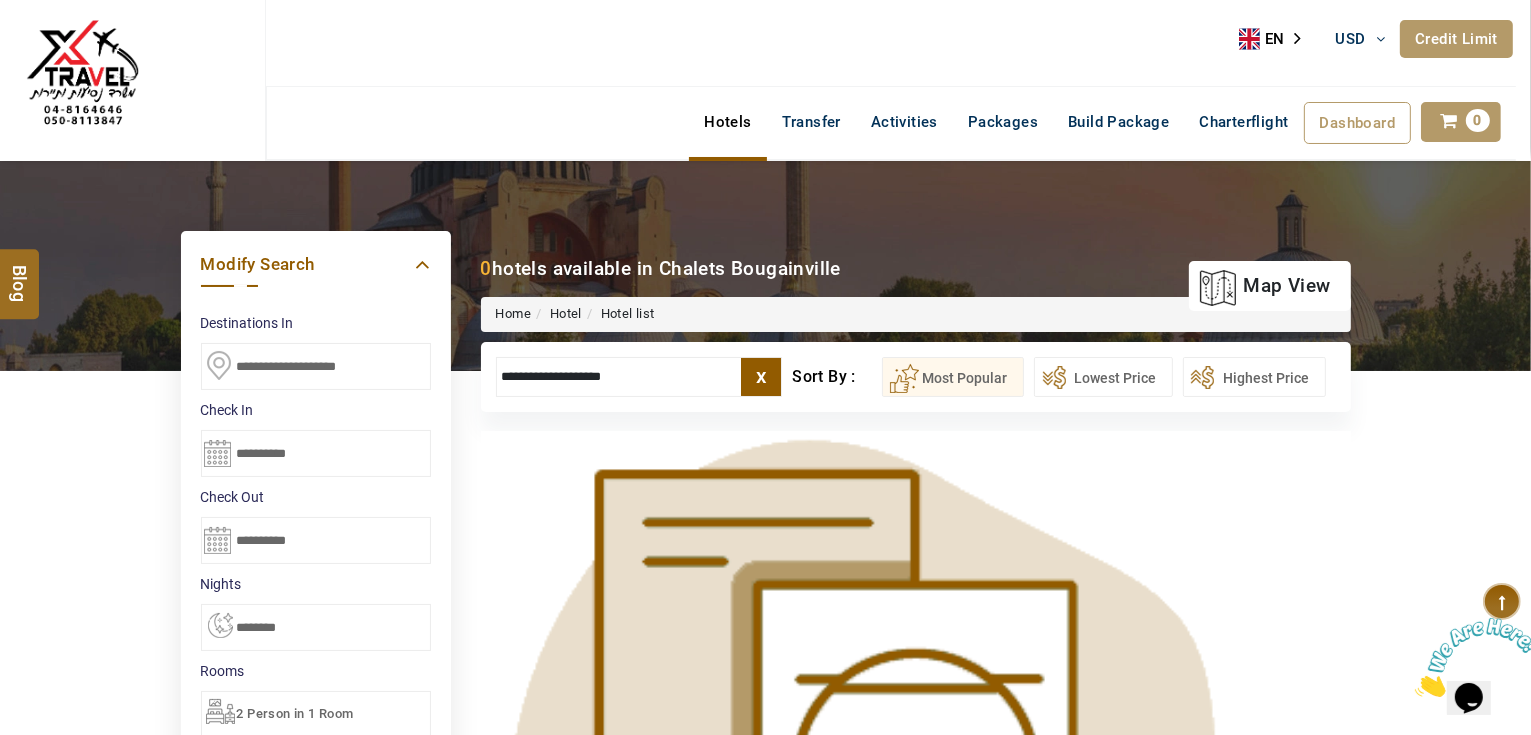 scroll, scrollTop: 0, scrollLeft: 0, axis: both 